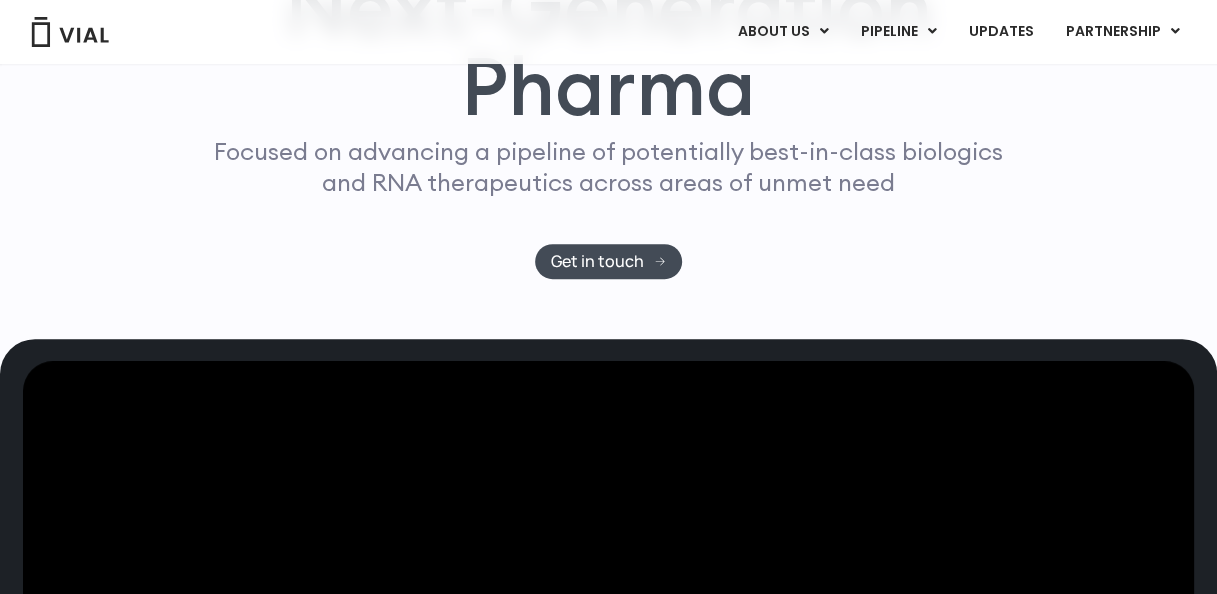 scroll, scrollTop: 0, scrollLeft: 0, axis: both 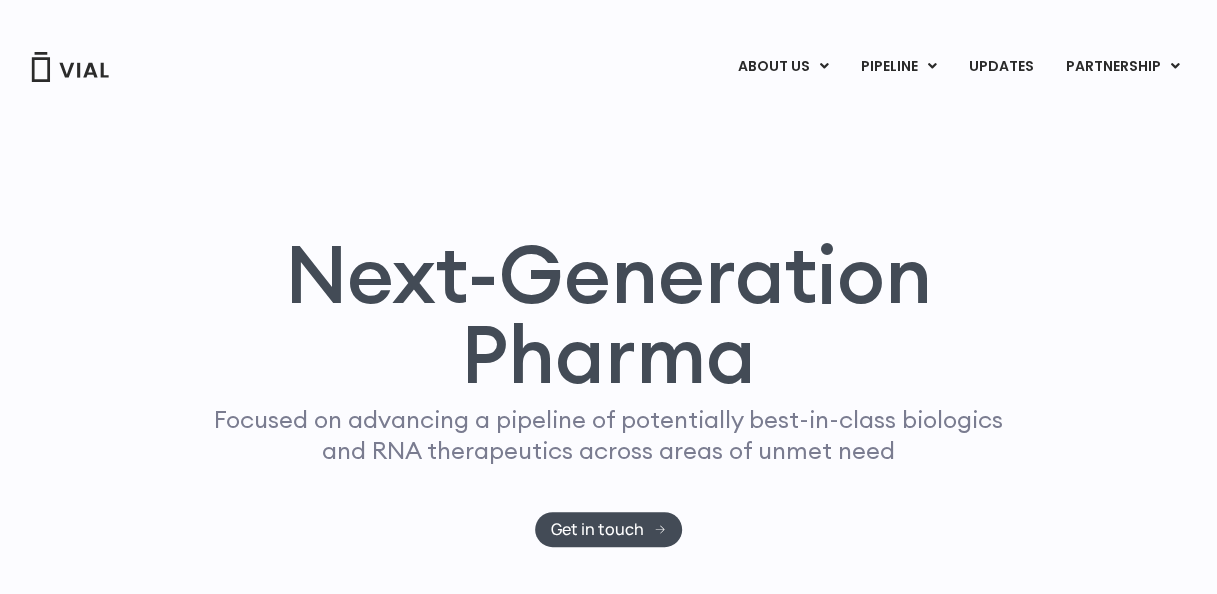 click on "Next-Generation
Pharma
Focused on advancing a pipeline of potentially best-in-class biologics and RNA therapeutics across areas of unmet need
Get in touch" at bounding box center [608, 390] 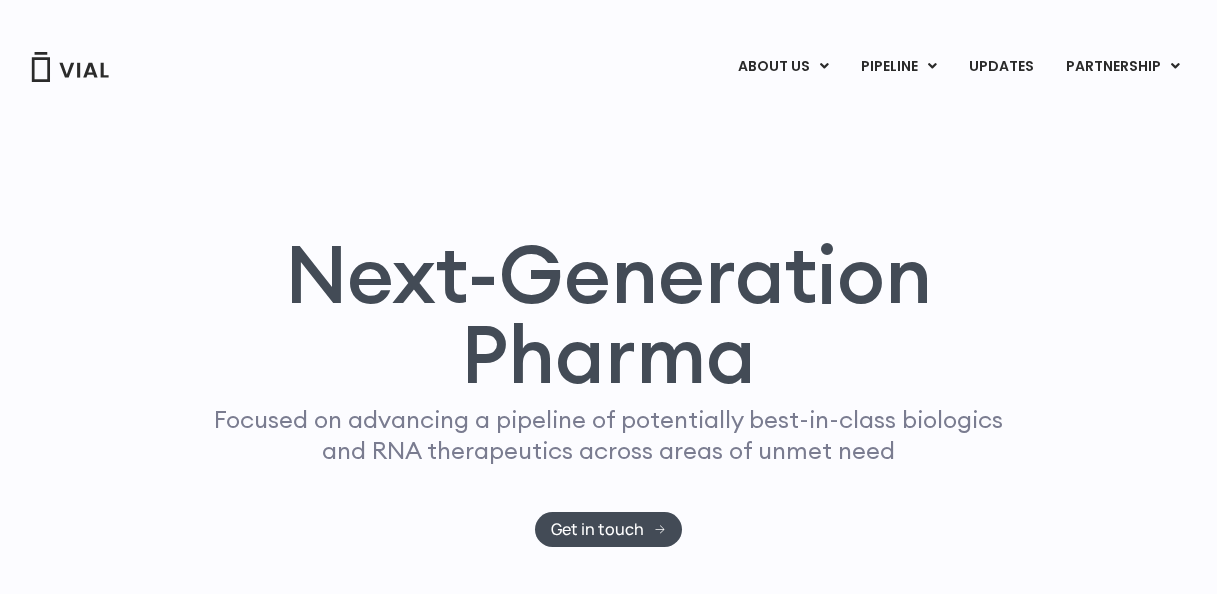 scroll, scrollTop: 0, scrollLeft: 0, axis: both 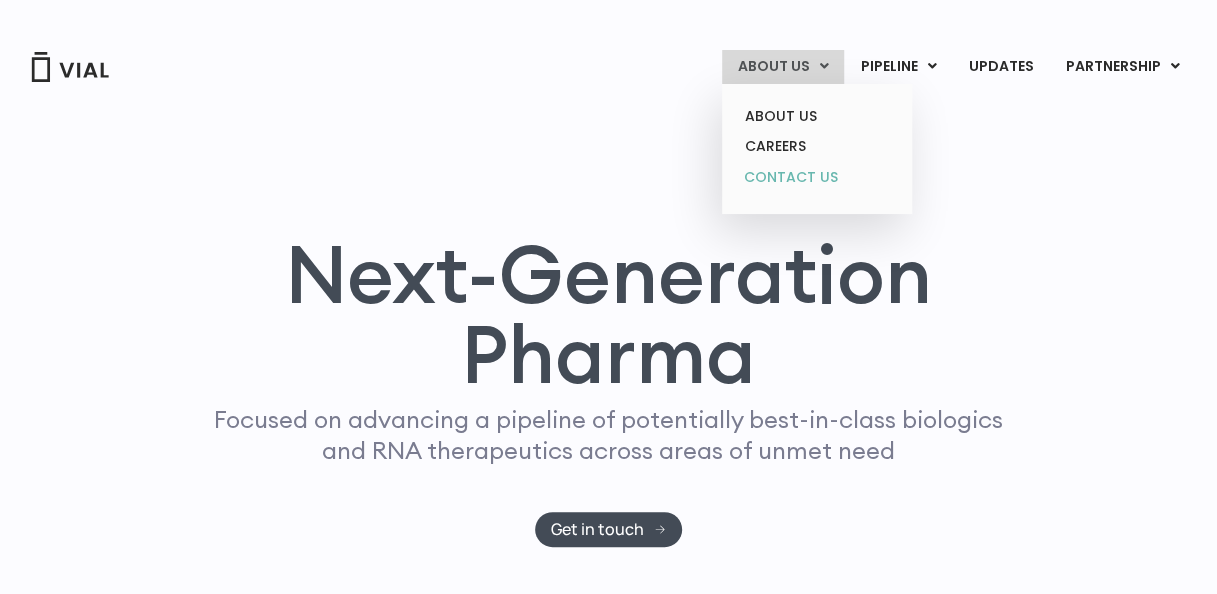 click on "CONTACT US" at bounding box center [816, 178] 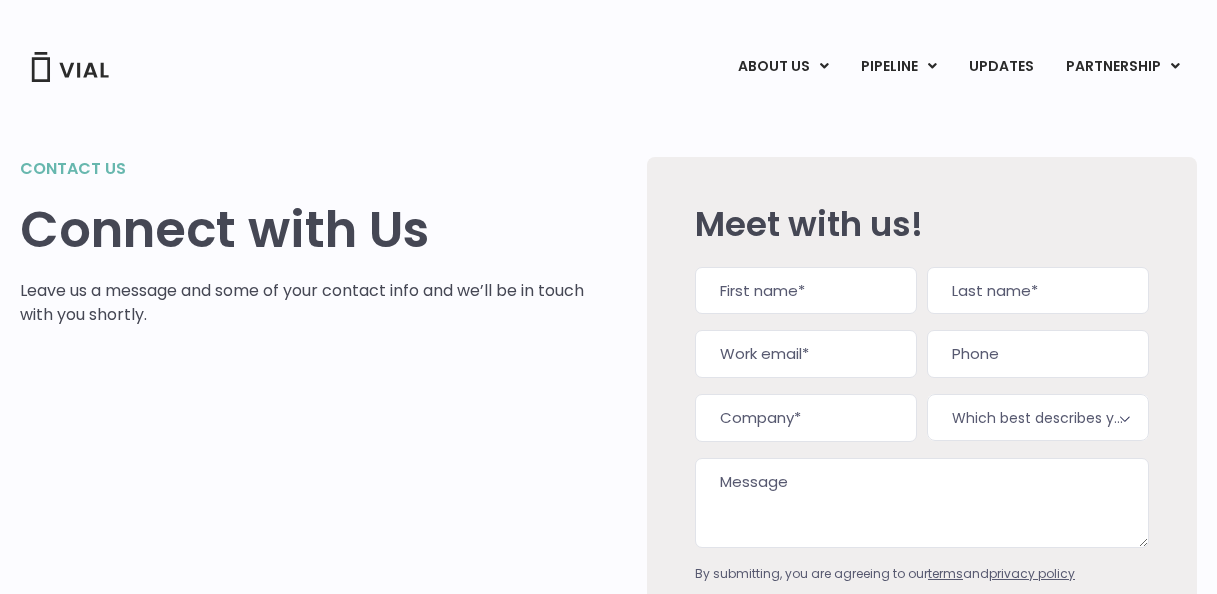 scroll, scrollTop: 0, scrollLeft: 0, axis: both 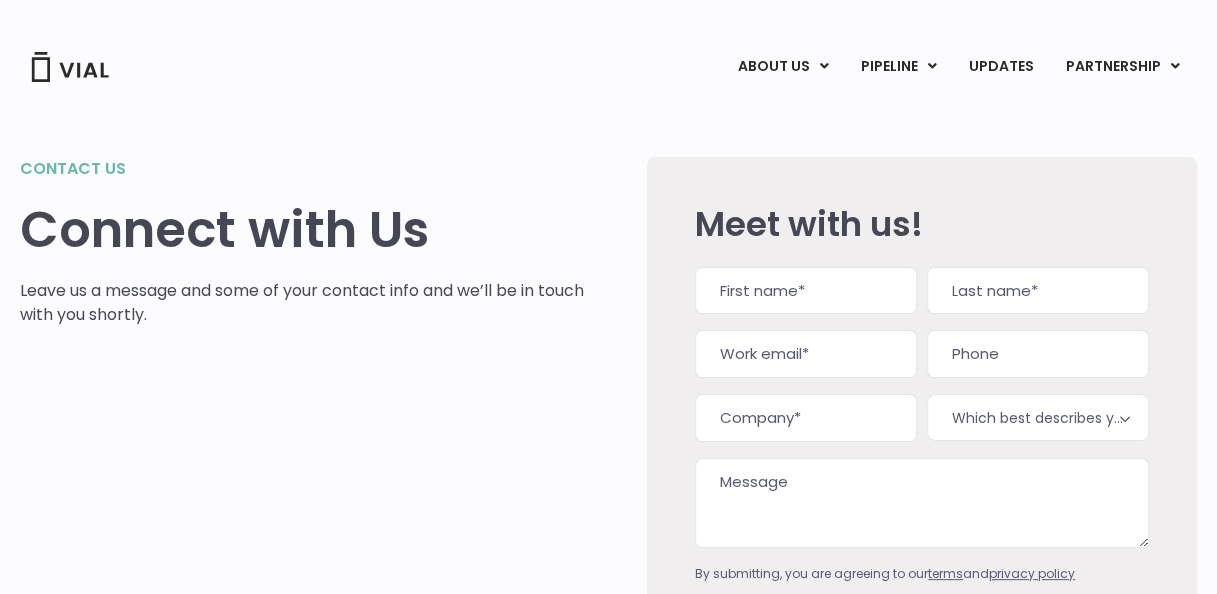 click on "First" at bounding box center (806, 291) 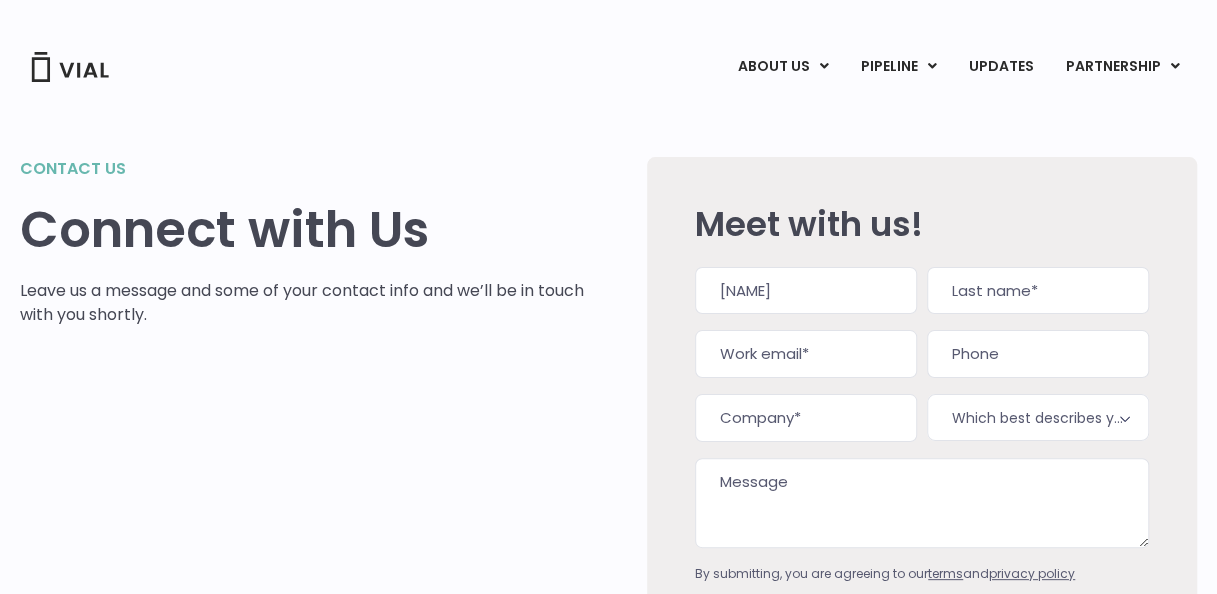 type on "Joel" 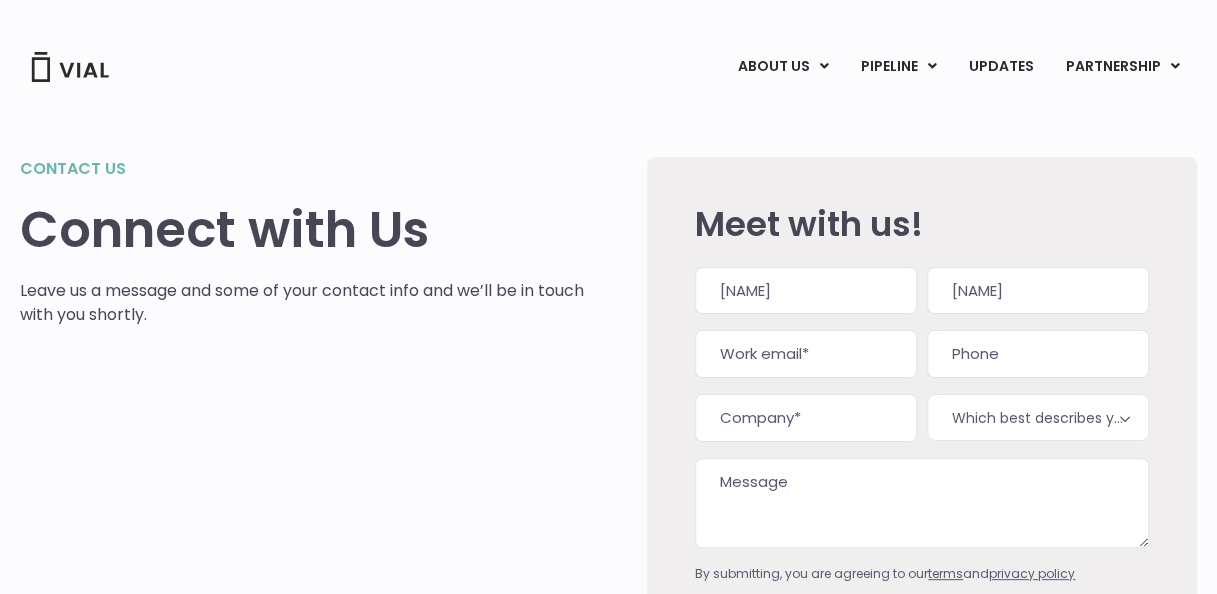 type on "stanley@datacreds.com" 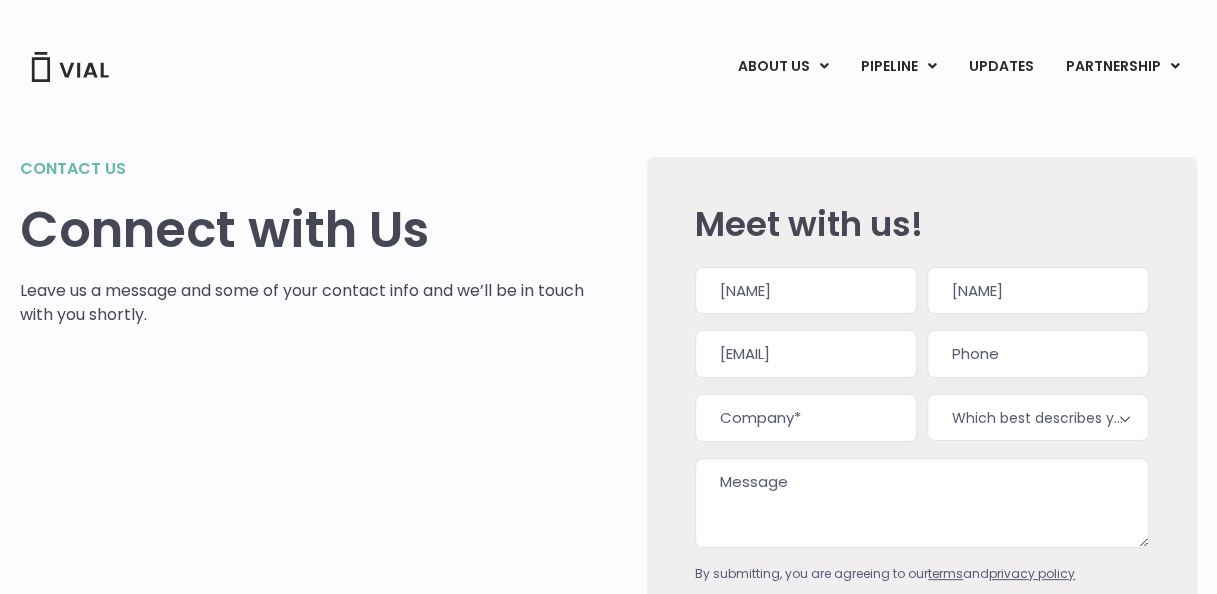 type on "09845777144" 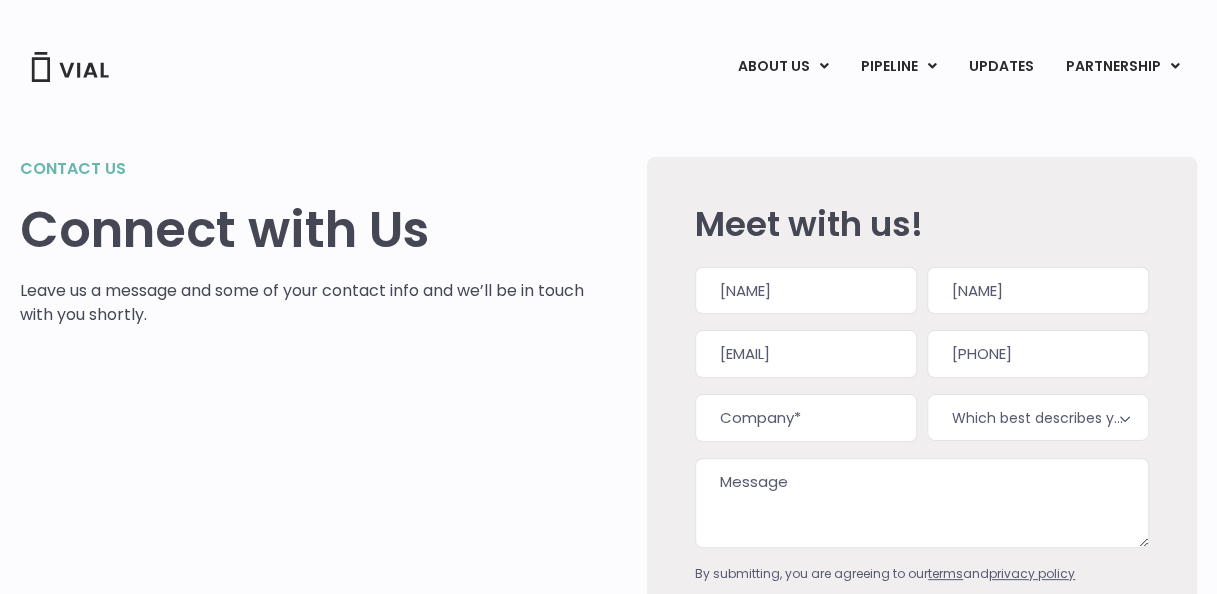 type on "Datacreds" 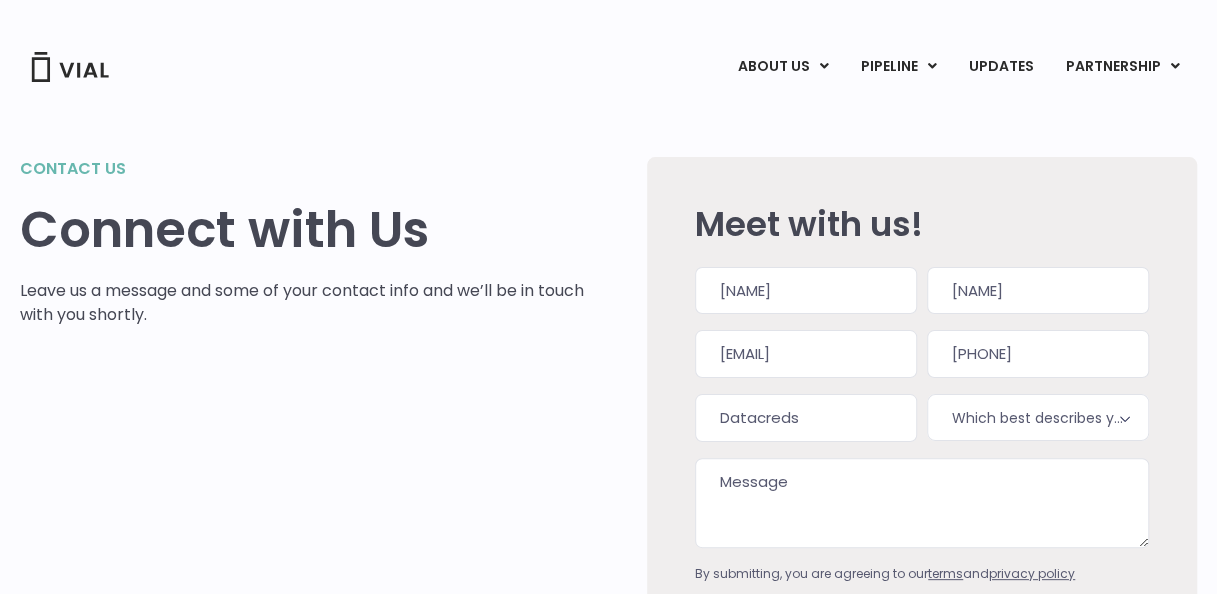 type on "(098) 457-7714" 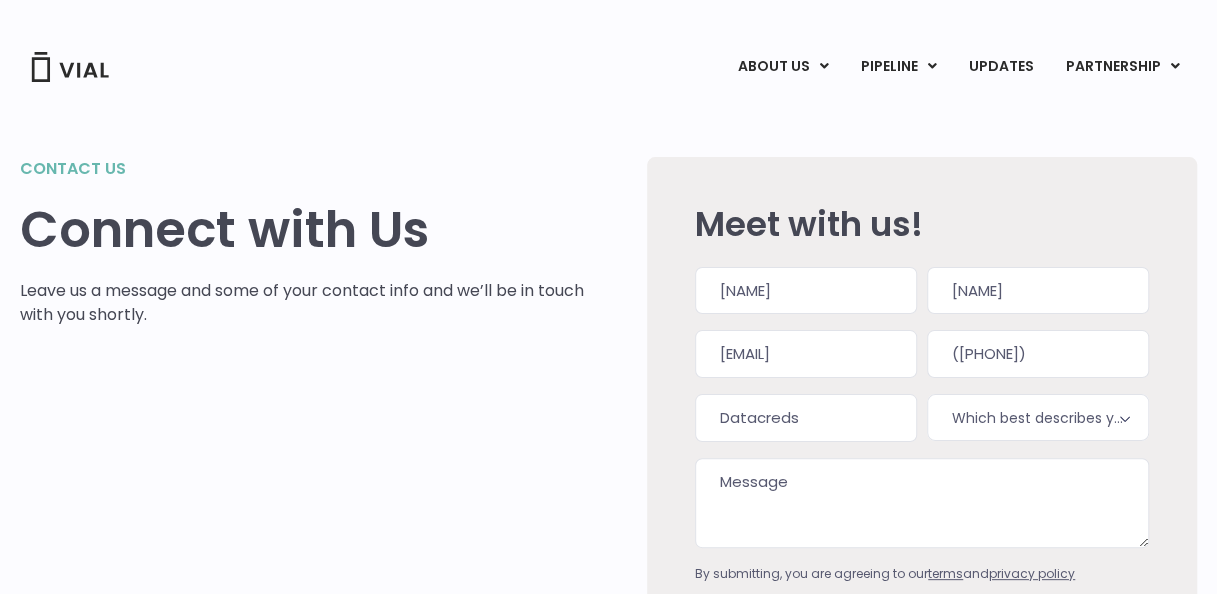 click on "Which best describes you?*" at bounding box center (1038, 417) 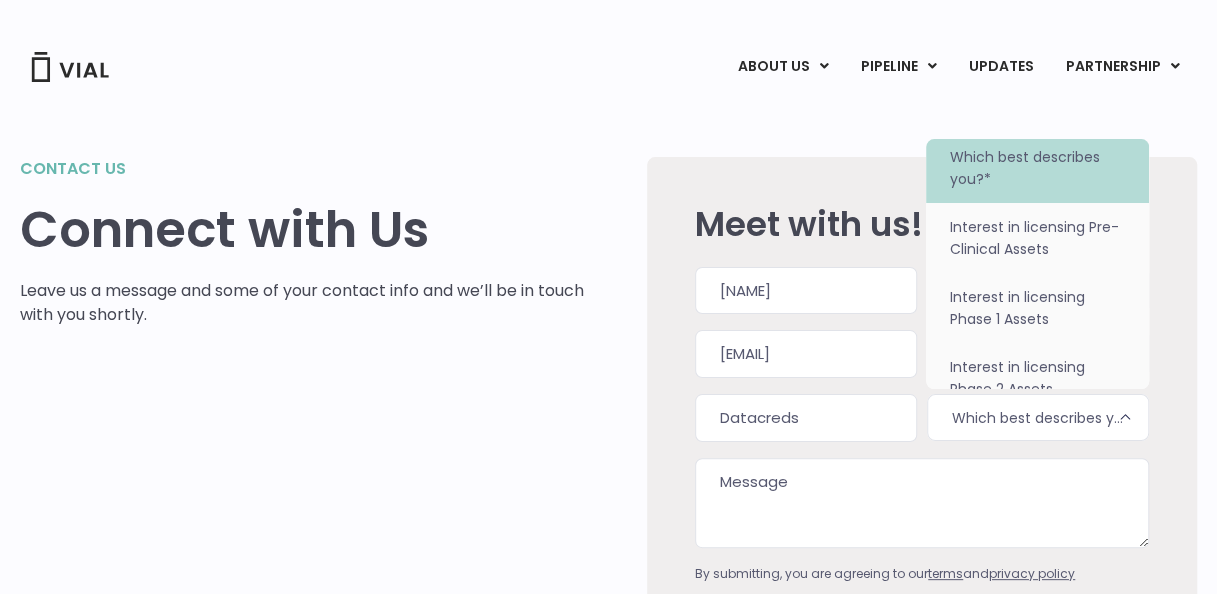 scroll, scrollTop: 0, scrollLeft: 0, axis: both 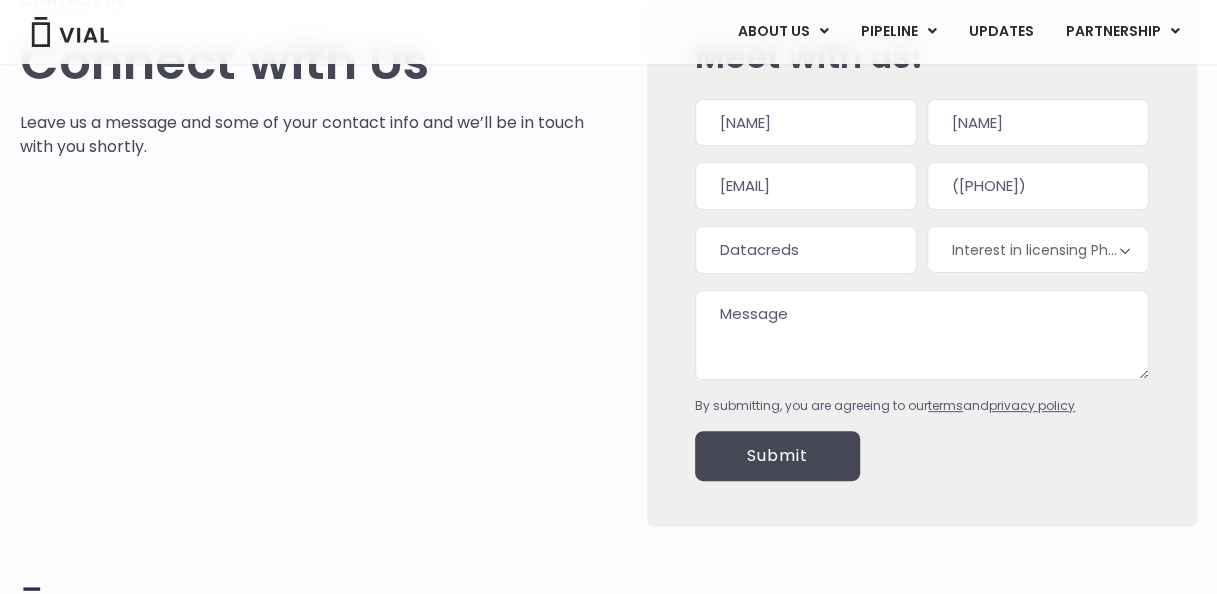 click on "Interest in licensing Phase 1 Assets" at bounding box center (1038, 249) 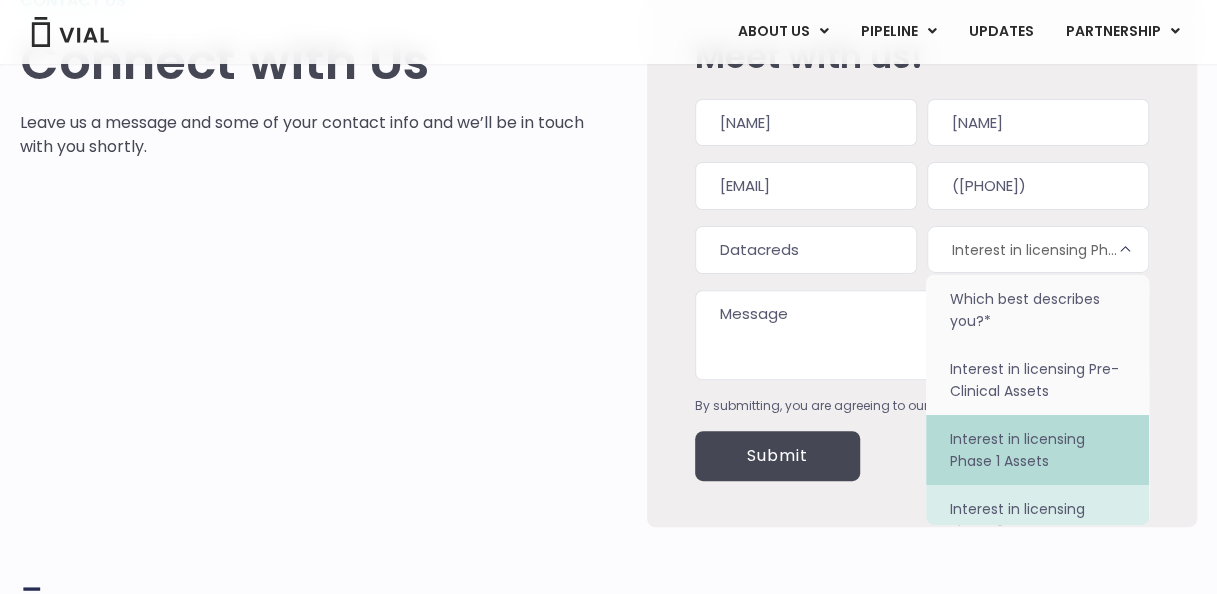 scroll, scrollTop: 240, scrollLeft: 0, axis: vertical 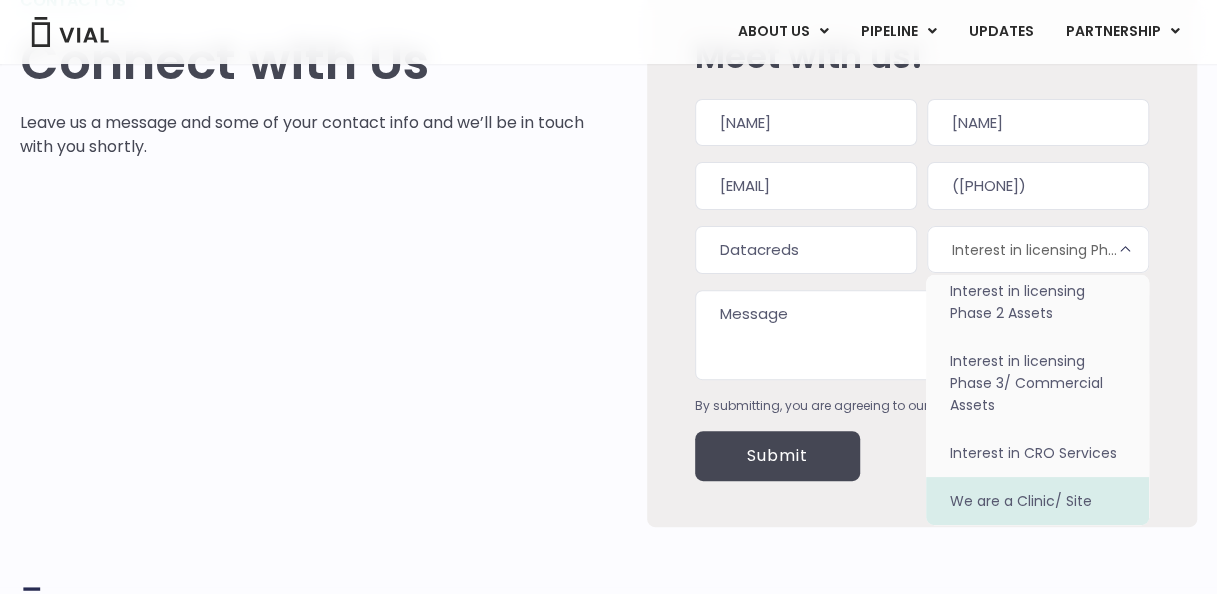 select on "We are a Clinic/ Site" 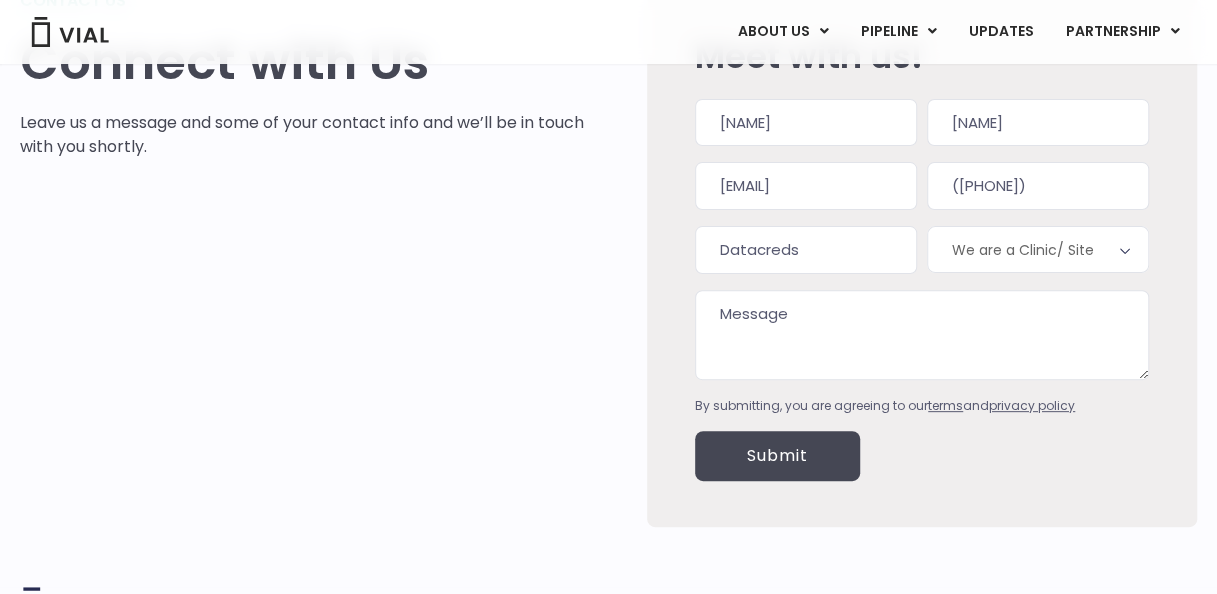 click on "Message" at bounding box center [922, 335] 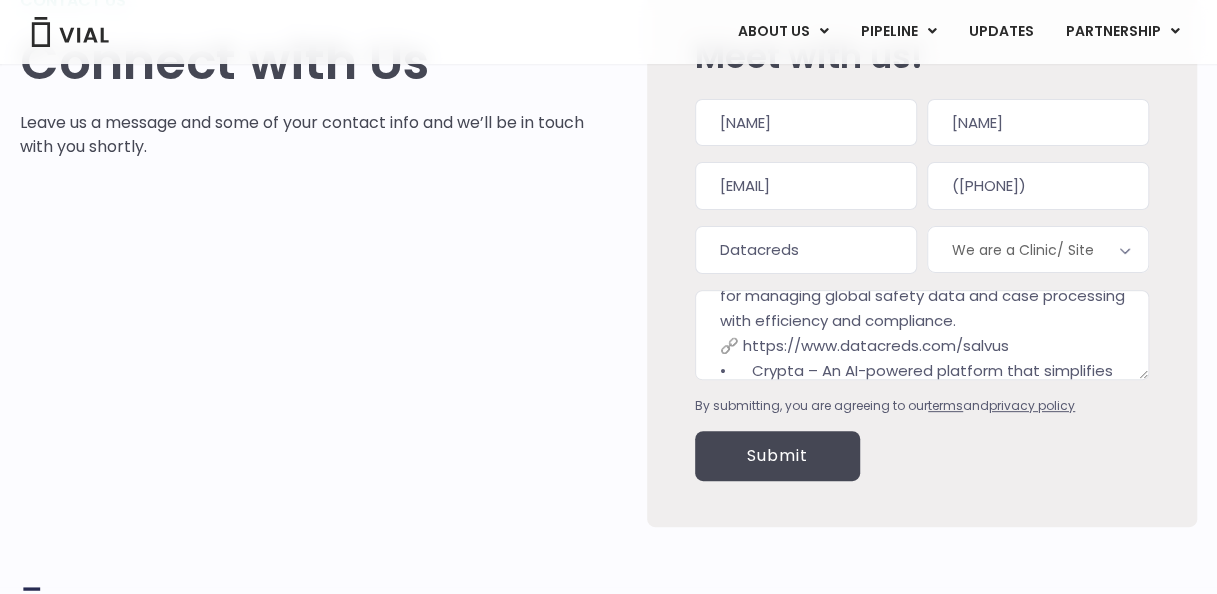 scroll, scrollTop: 0, scrollLeft: 0, axis: both 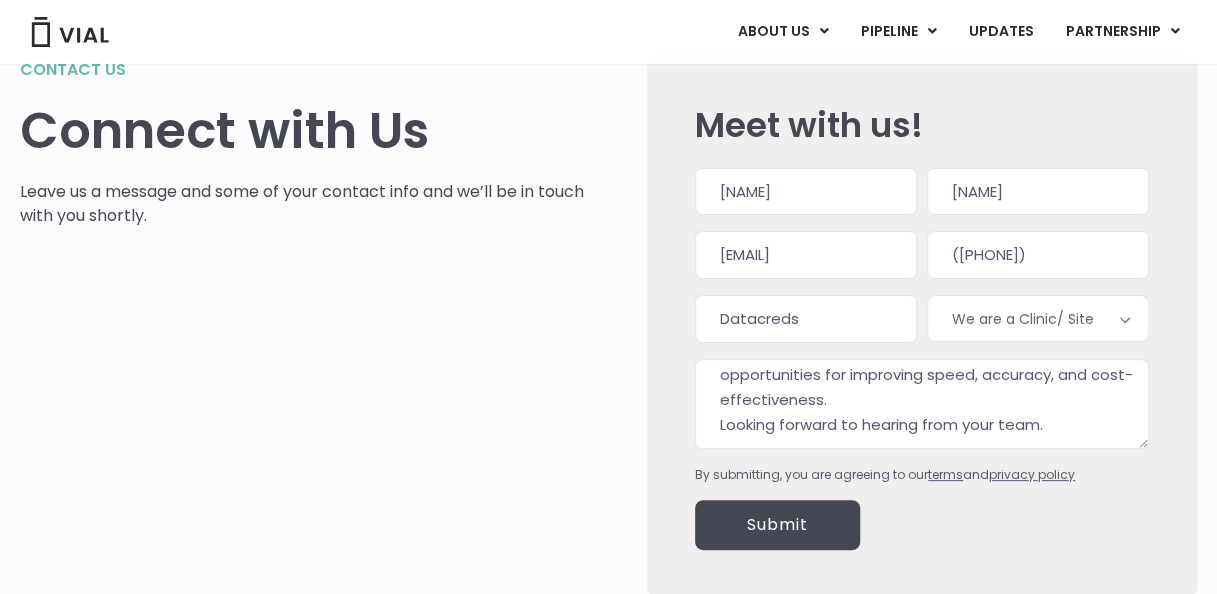 type on "Hello,
We offer intelligent platforms that help pharma, biotech, and CROs optimize pharmacovigilance operations and automate literature monitoring.
Our key solutions include:
•	Salvus – A secure, scalable Drug Safety Database for managing global safety data and case processing with efficiency and compliance.
🔗 https://www.datacreds.com/salvus
•	Crypta – An AI-powered platform that simplifies global literature search and monitoring for regulatory submissions and signal detection.
🔗 https://www.datacreds.com/crypta
We’d be glad to briefly connect to understand how these processes are currently handled and explore opportunities for improving speed, accuracy, and cost-effectiveness.
Looking forward to hearing from your team." 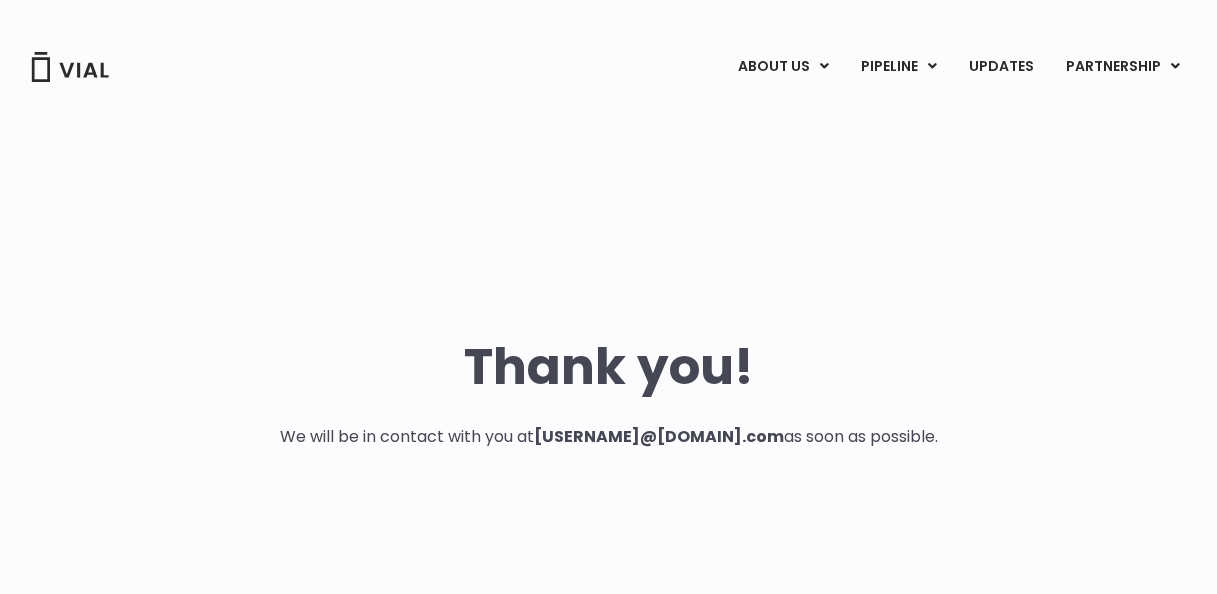 scroll, scrollTop: 0, scrollLeft: 0, axis: both 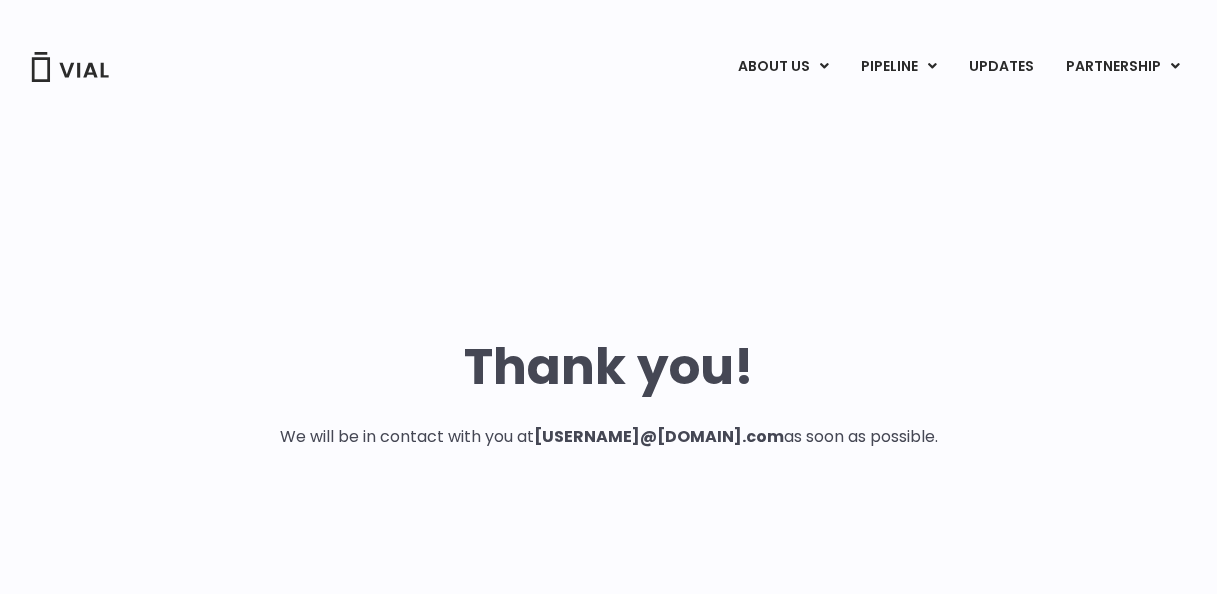click on "ABOUT US
ABOUT US
CAREERS
CONTACT US
PIPELINE
TL1A HLE
PHASE 2
INHBE/ACTIVIN E
IL-13 x TSLP
MYOSTATIN (GDF8)
α4β7 x IL-23
UPDATES
PARTNERSHIP
LICENSING" at bounding box center (608, 67) 